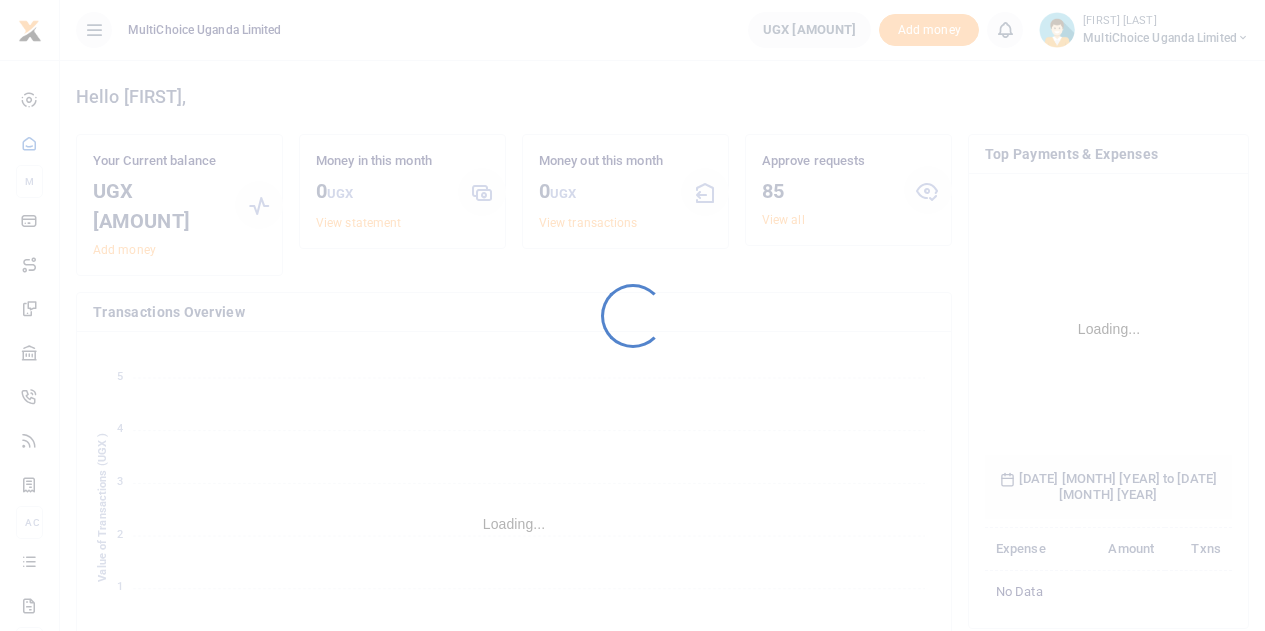 scroll, scrollTop: 0, scrollLeft: 0, axis: both 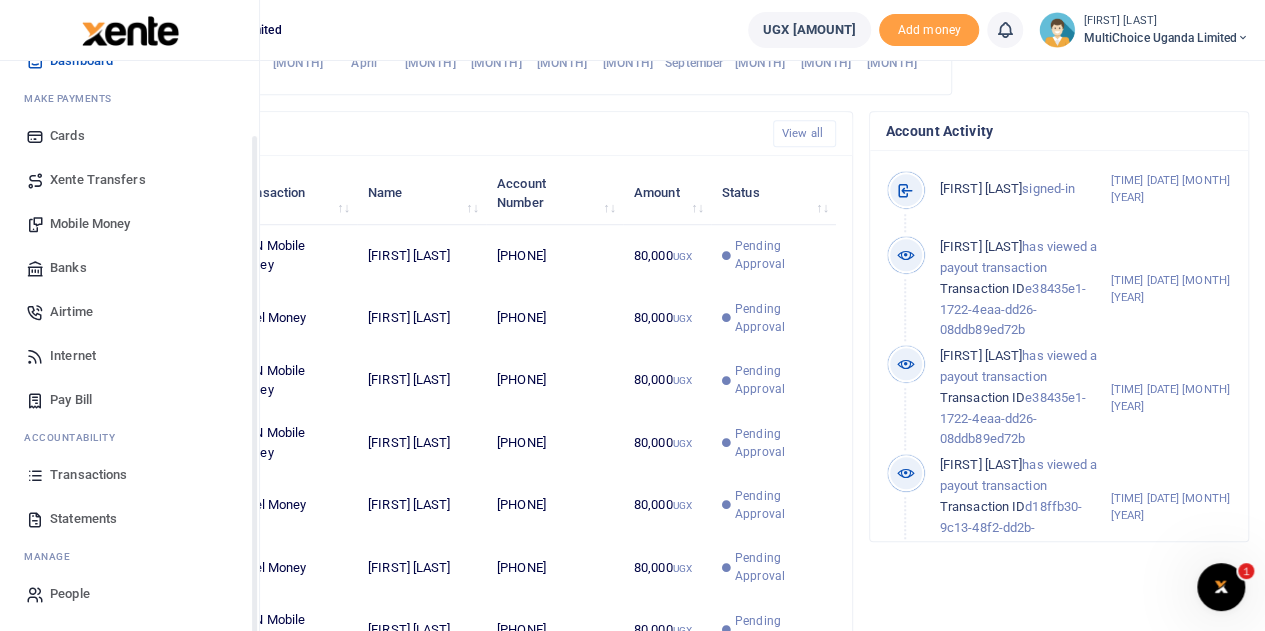 click on "Transactions" at bounding box center [88, 475] 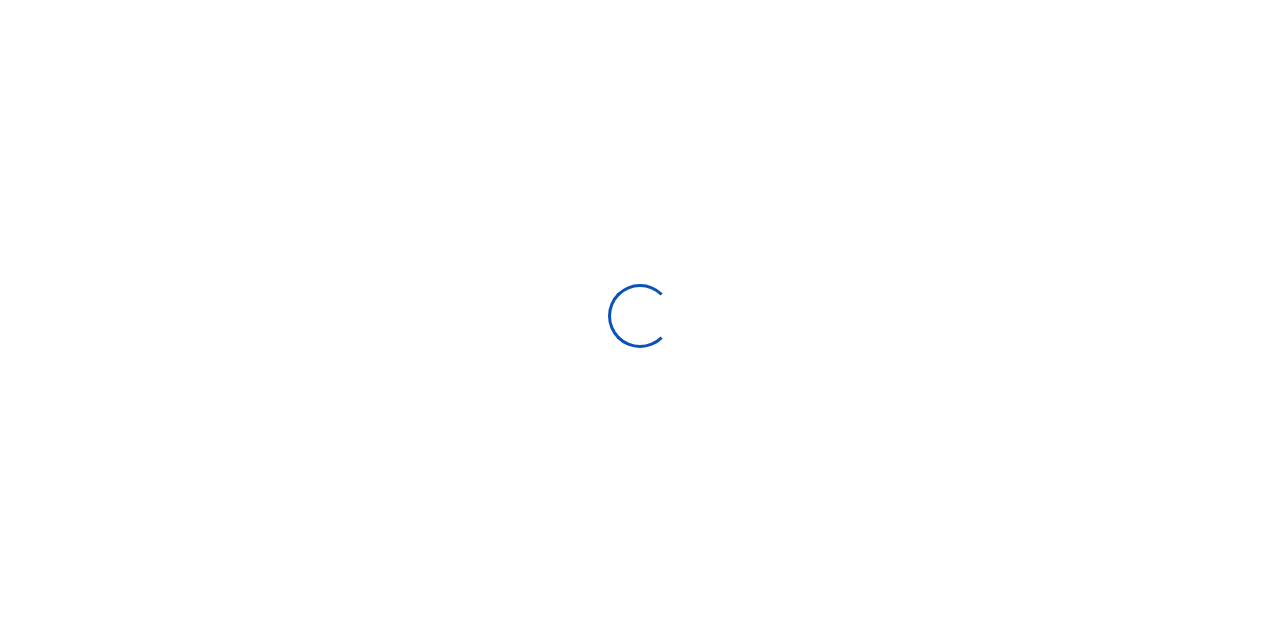 scroll, scrollTop: 0, scrollLeft: 0, axis: both 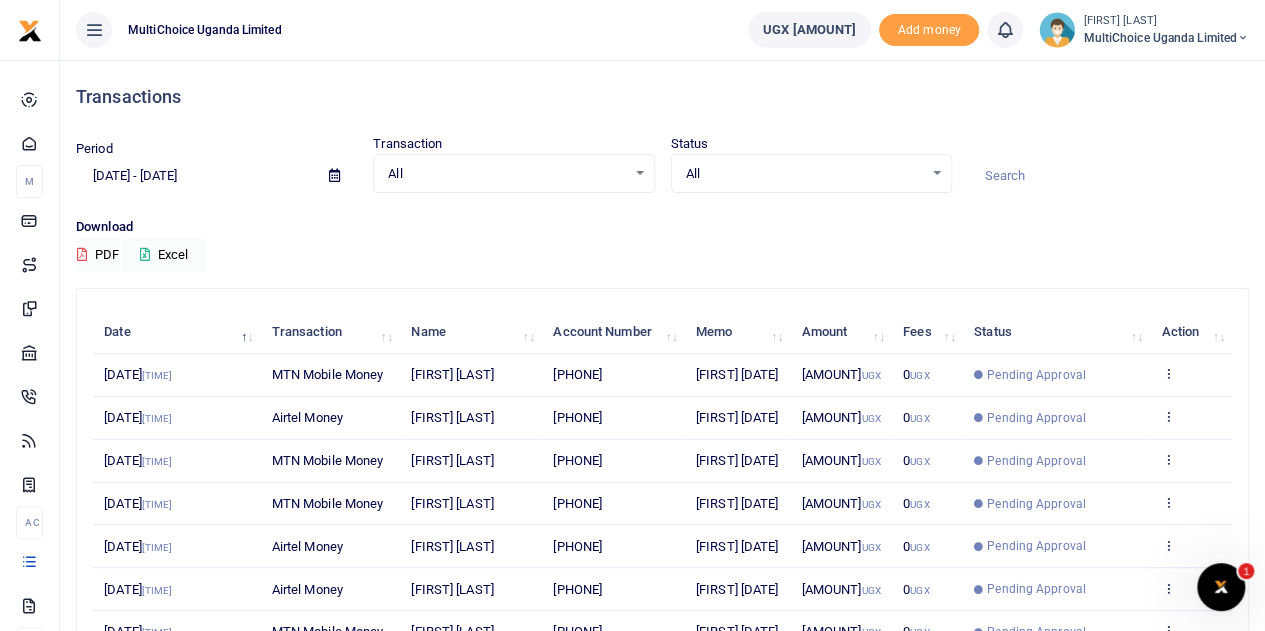click on "All Select an option..." at bounding box center [513, 174] 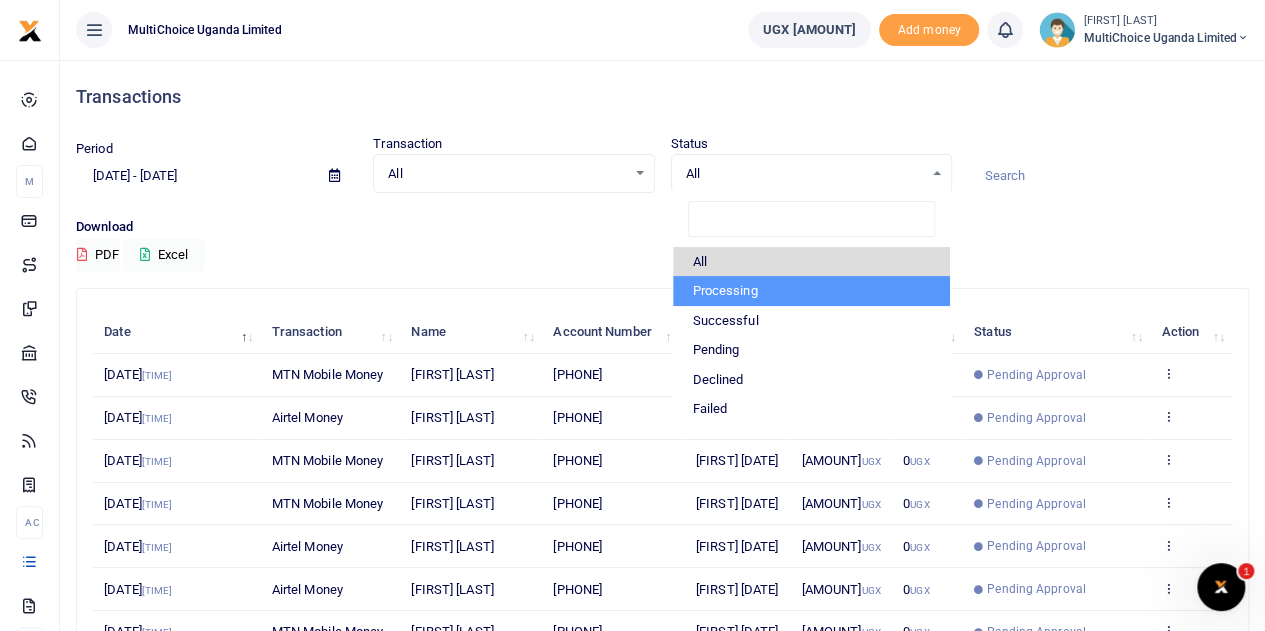 click on "Processing" at bounding box center [811, 291] 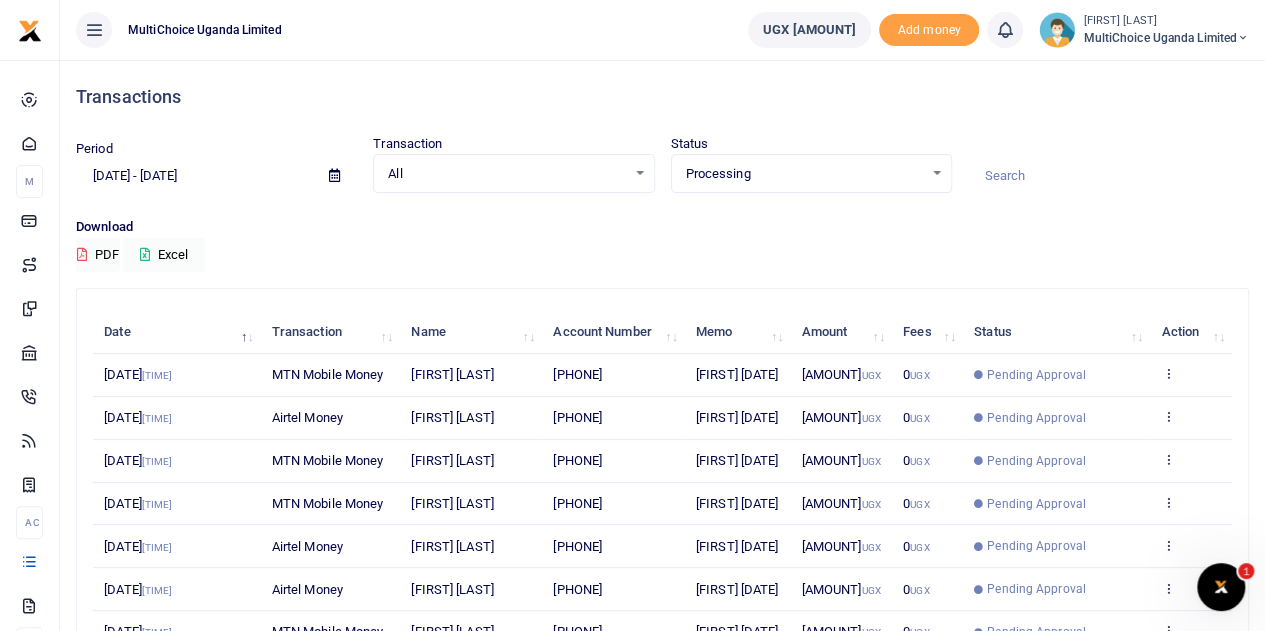 scroll, scrollTop: 0, scrollLeft: 0, axis: both 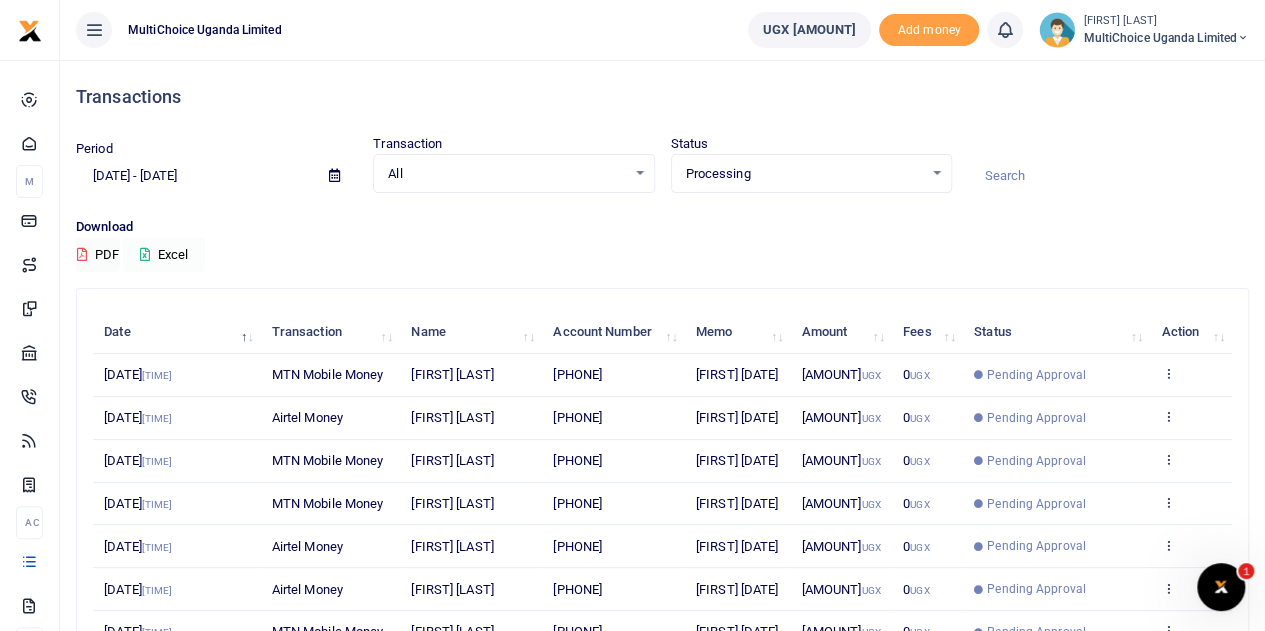 click at bounding box center [145, 254] 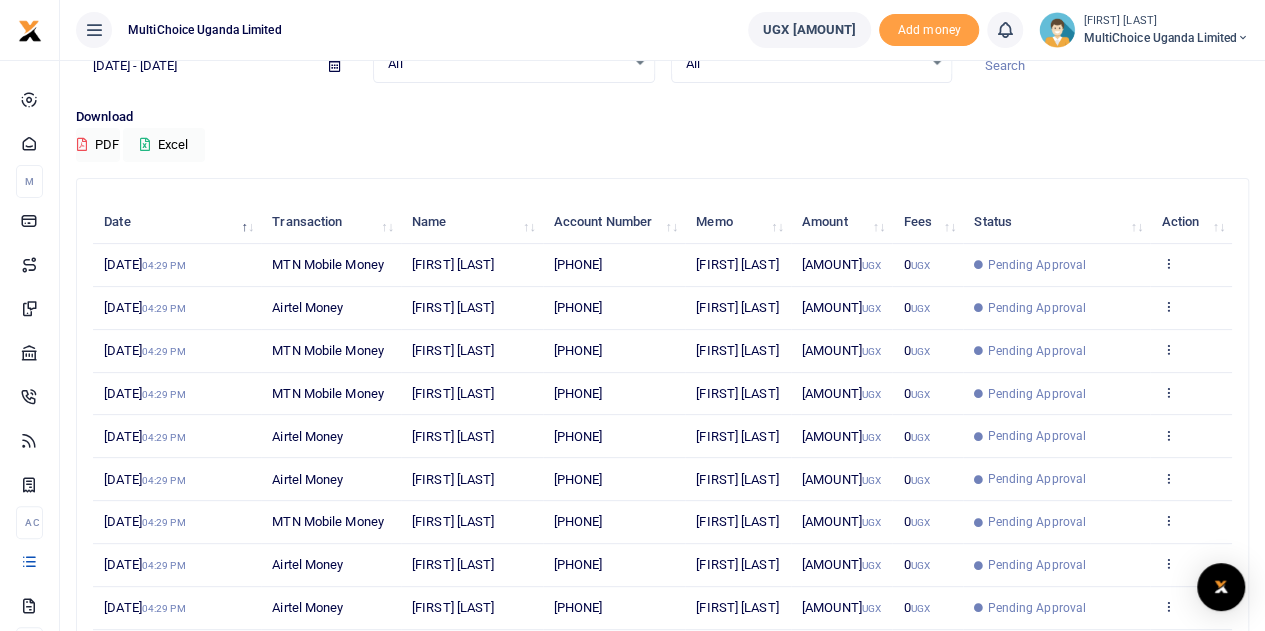scroll, scrollTop: 200, scrollLeft: 0, axis: vertical 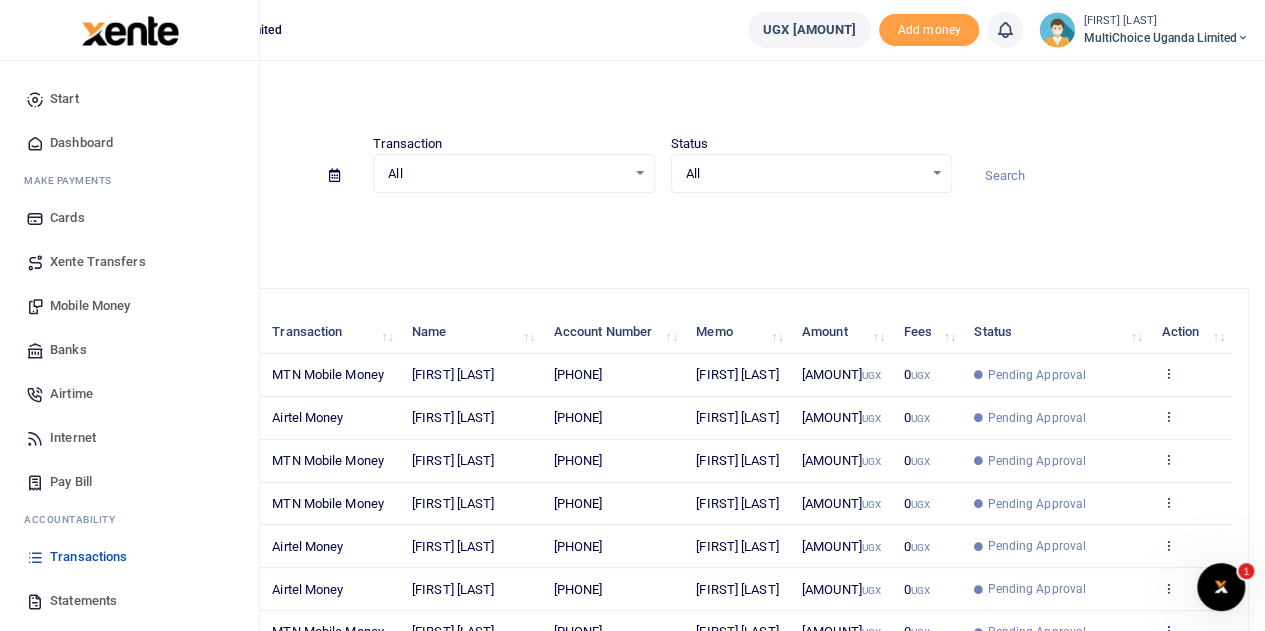 click on "Mobile Money" at bounding box center (90, 306) 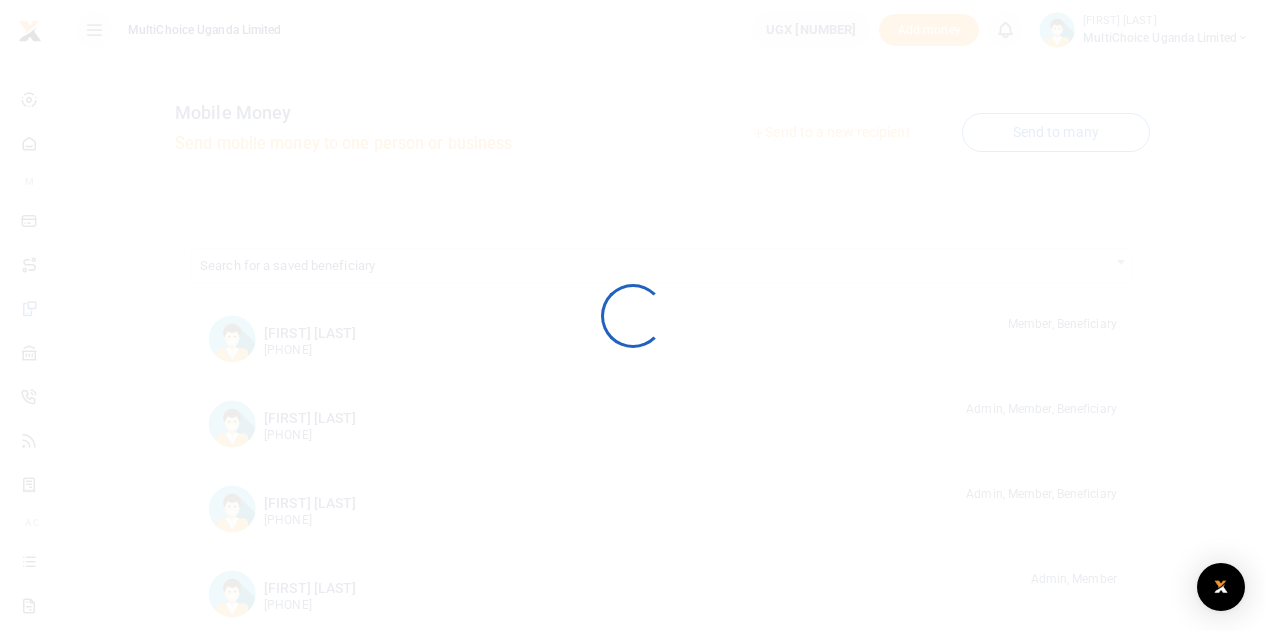 scroll, scrollTop: 0, scrollLeft: 0, axis: both 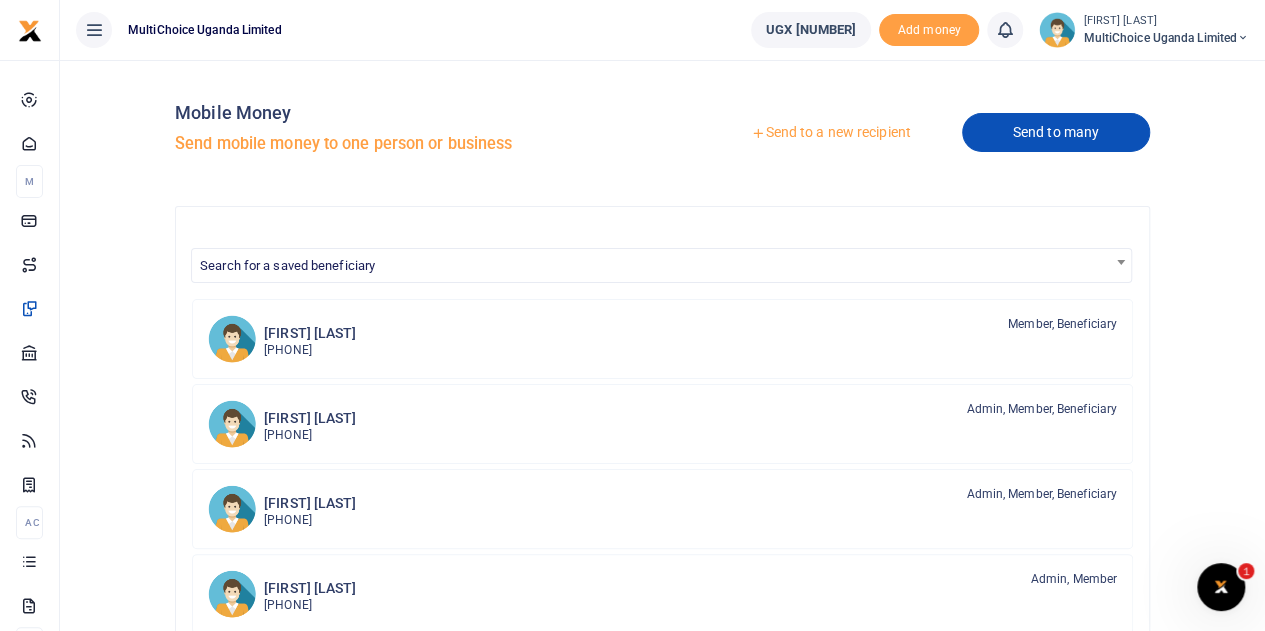 click at bounding box center [632, 315] 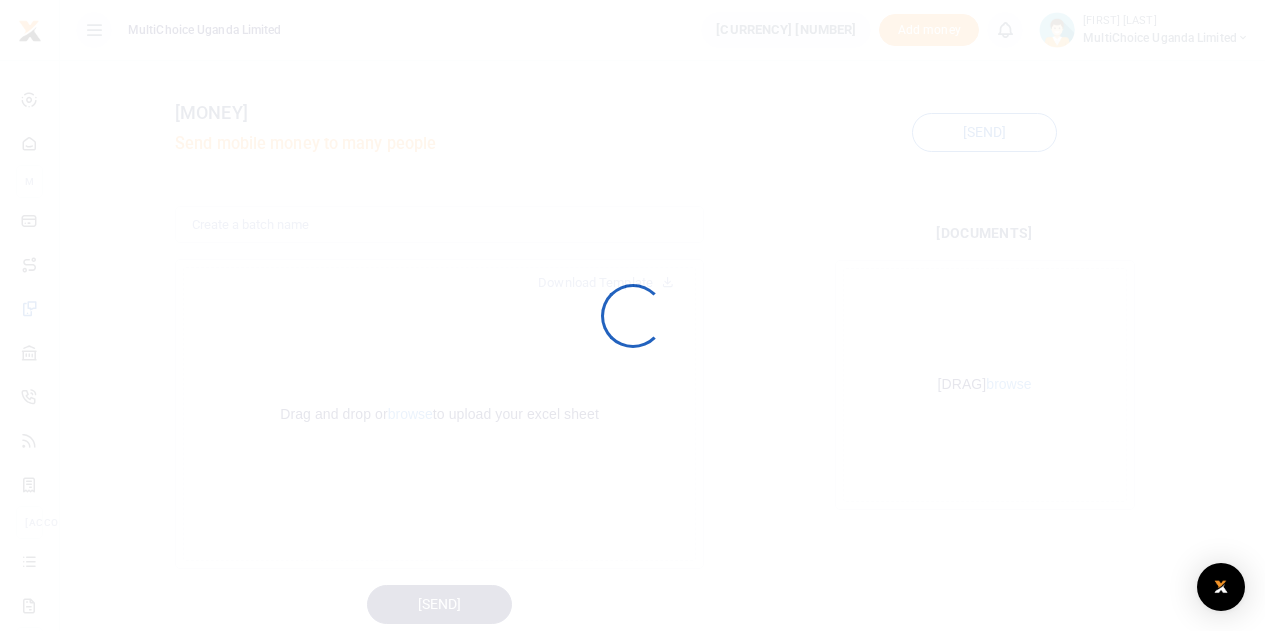 scroll, scrollTop: 0, scrollLeft: 0, axis: both 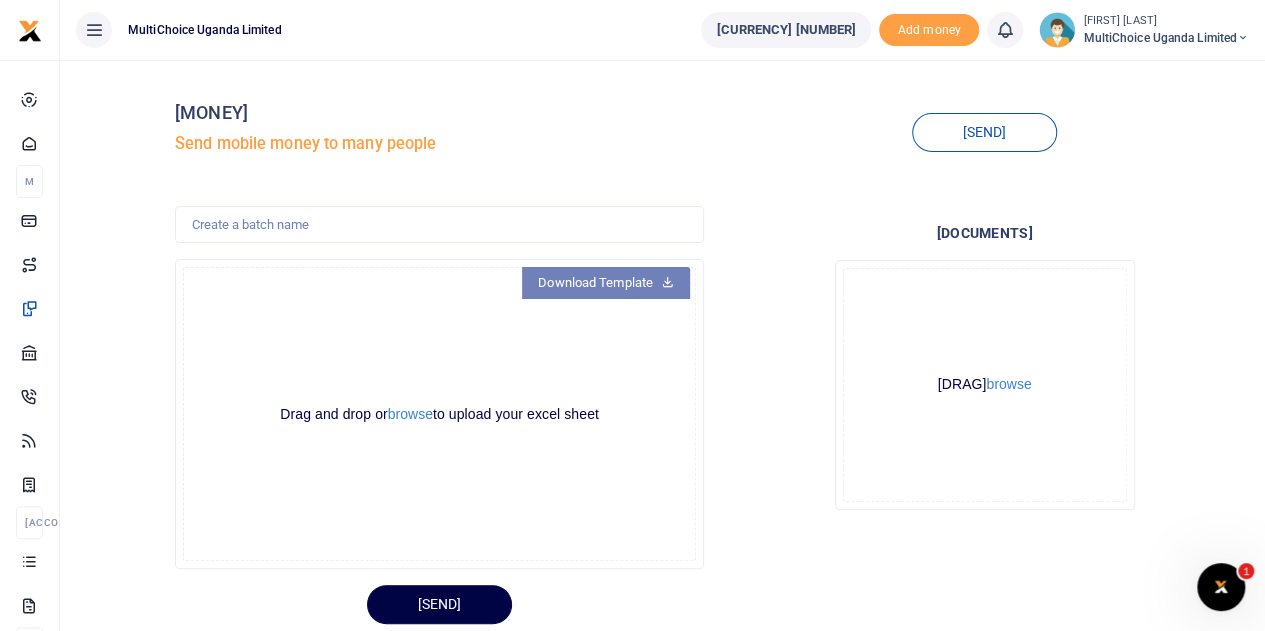 click on "Download Template" at bounding box center [606, 283] 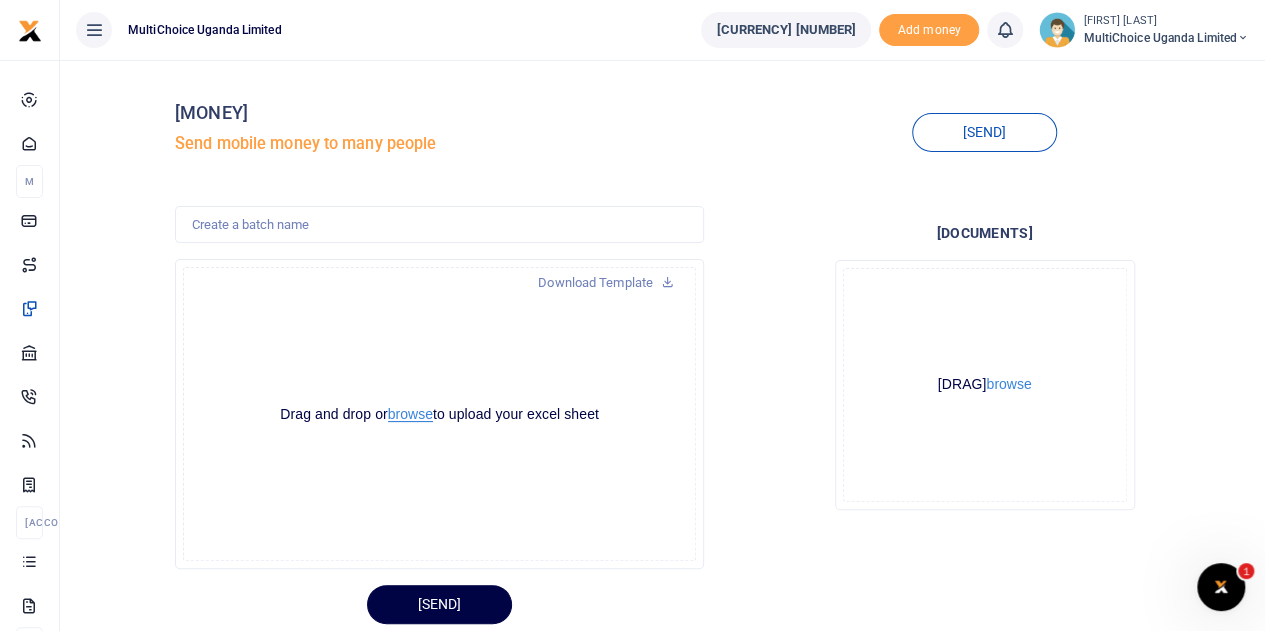click on "browse" at bounding box center (410, 414) 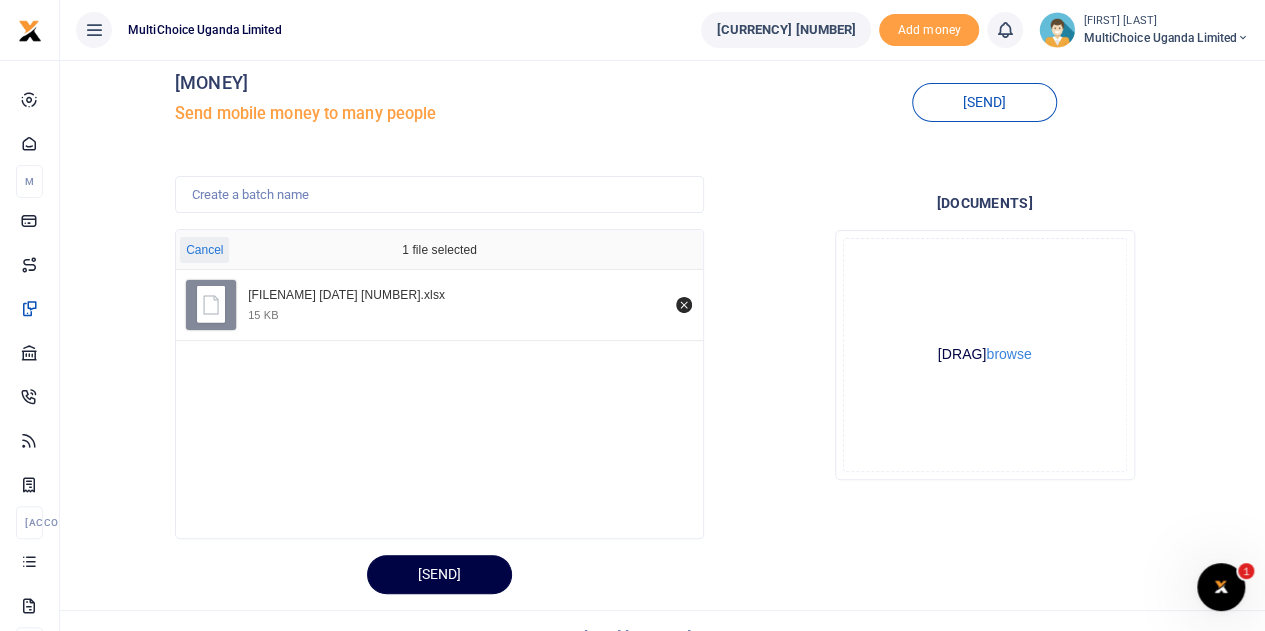 scroll, scrollTop: 60, scrollLeft: 0, axis: vertical 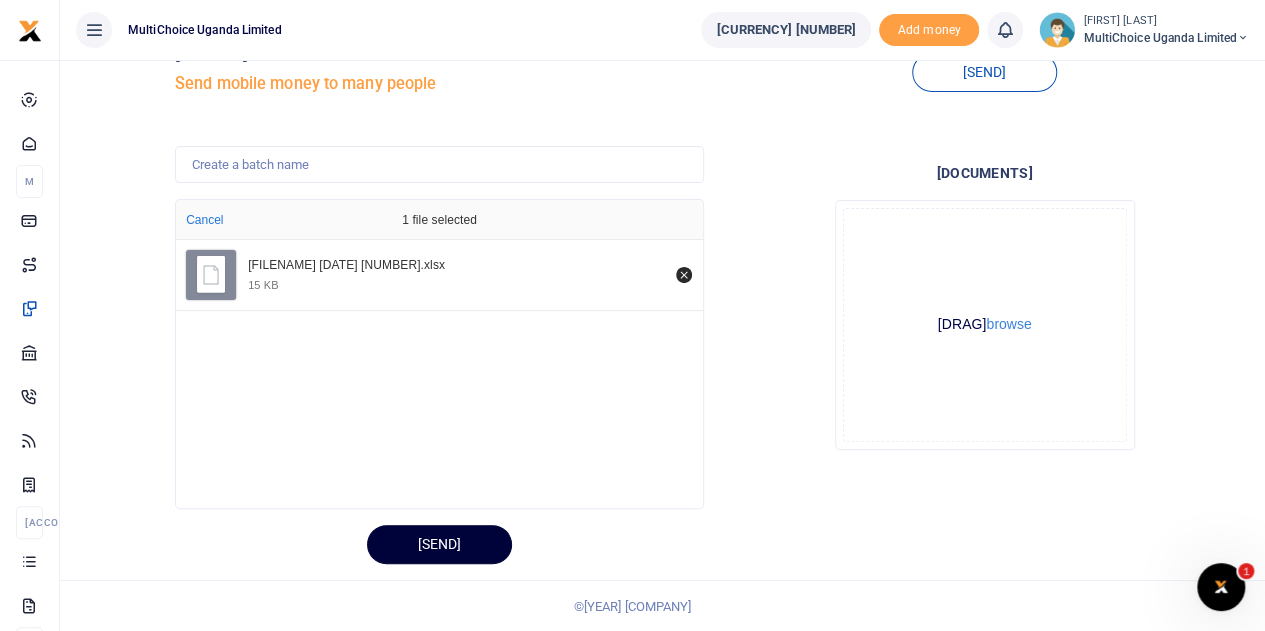 click on "[SEND]" at bounding box center [439, 544] 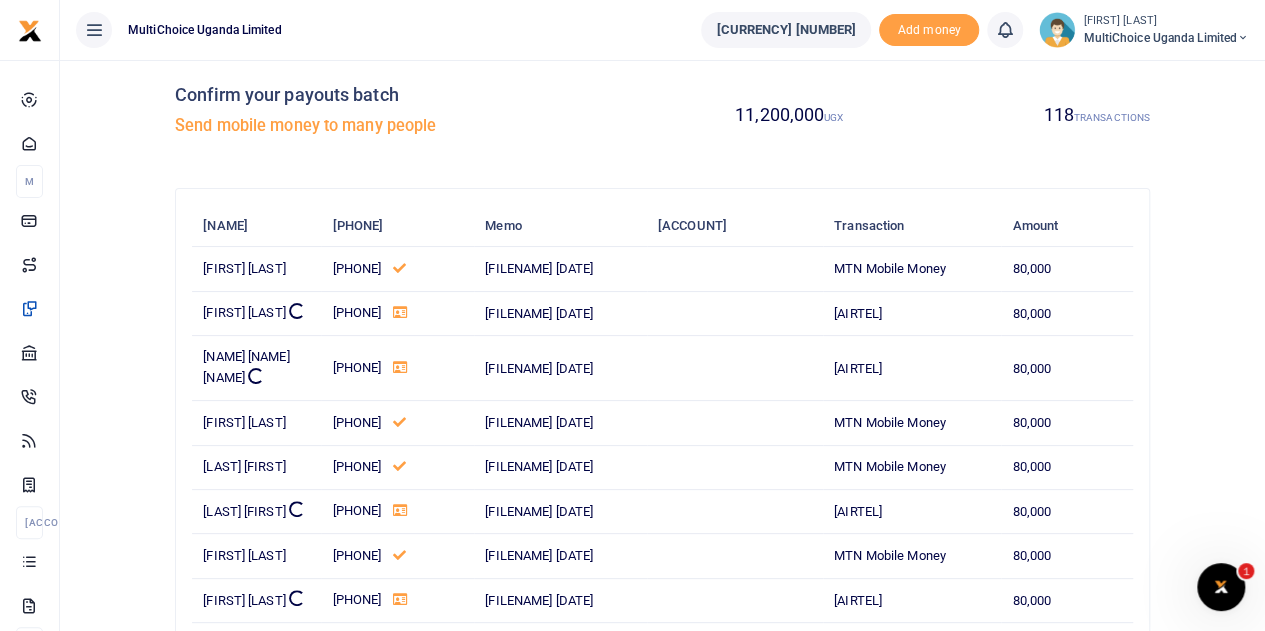 scroll, scrollTop: 0, scrollLeft: 0, axis: both 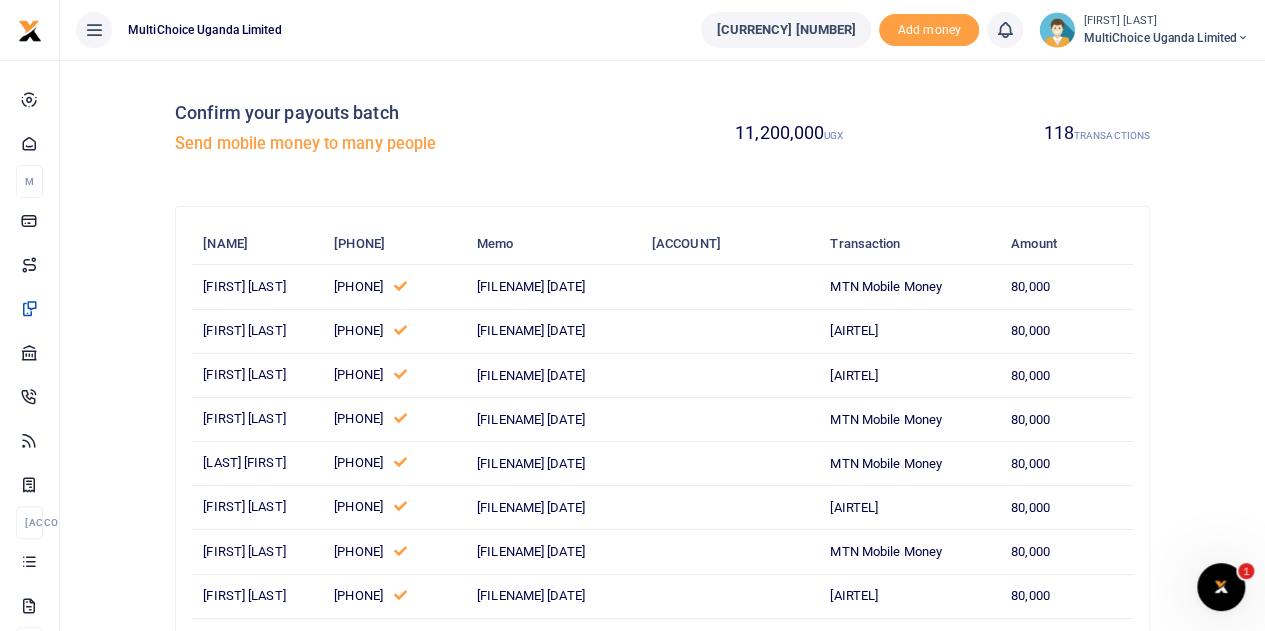 click on "80,000" at bounding box center (1066, 331) 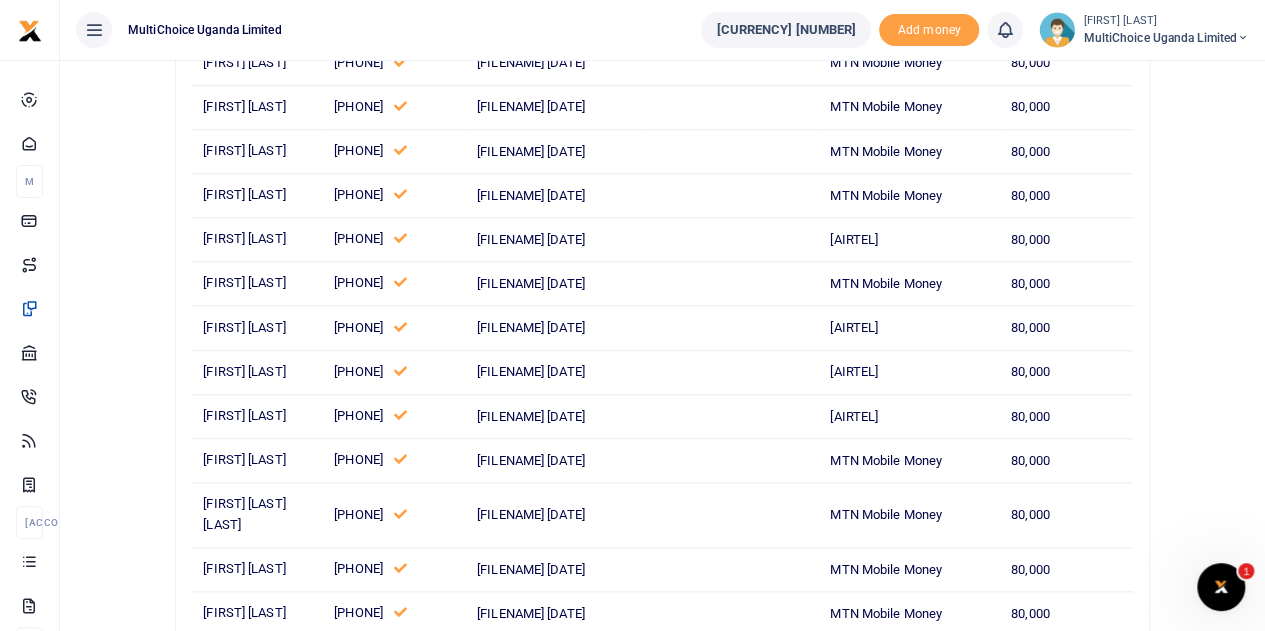 scroll, scrollTop: 4998, scrollLeft: 0, axis: vertical 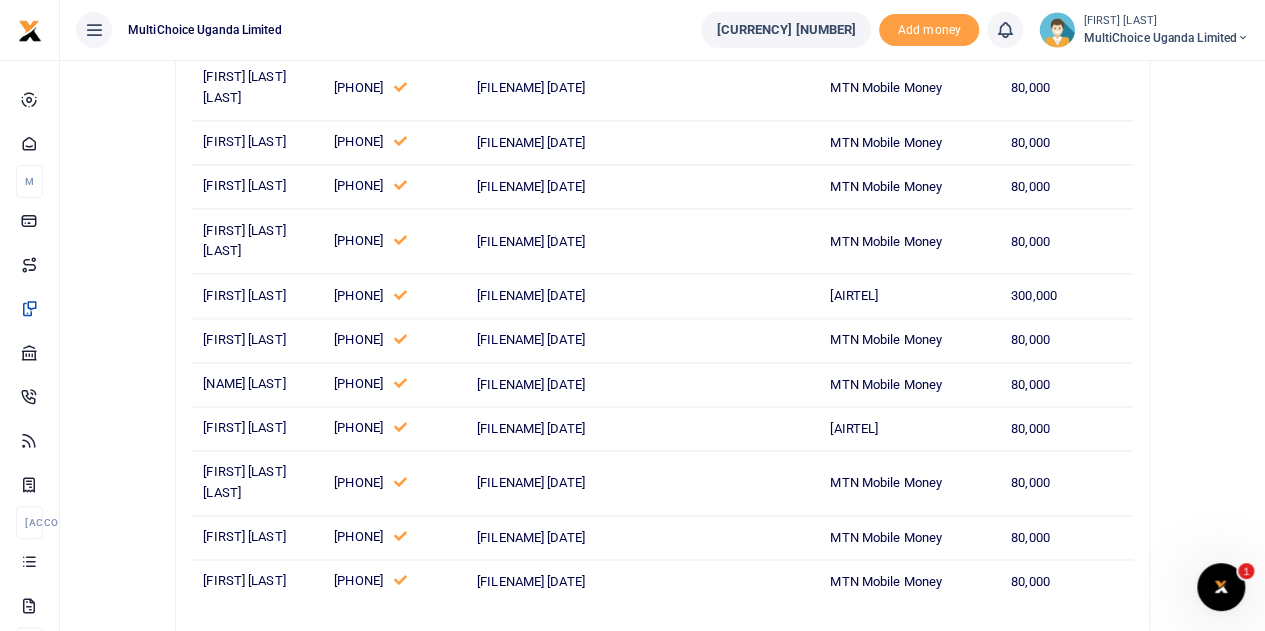 click on "[CONFIRM]" at bounding box center (662, 687) 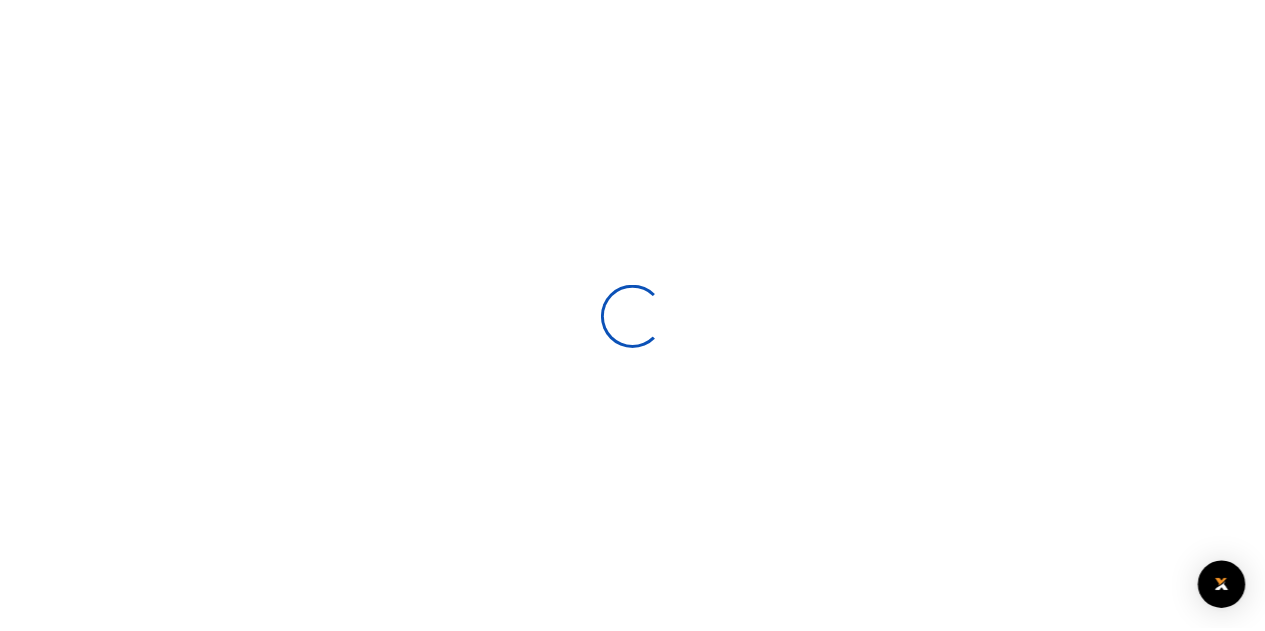 scroll, scrollTop: 60, scrollLeft: 0, axis: vertical 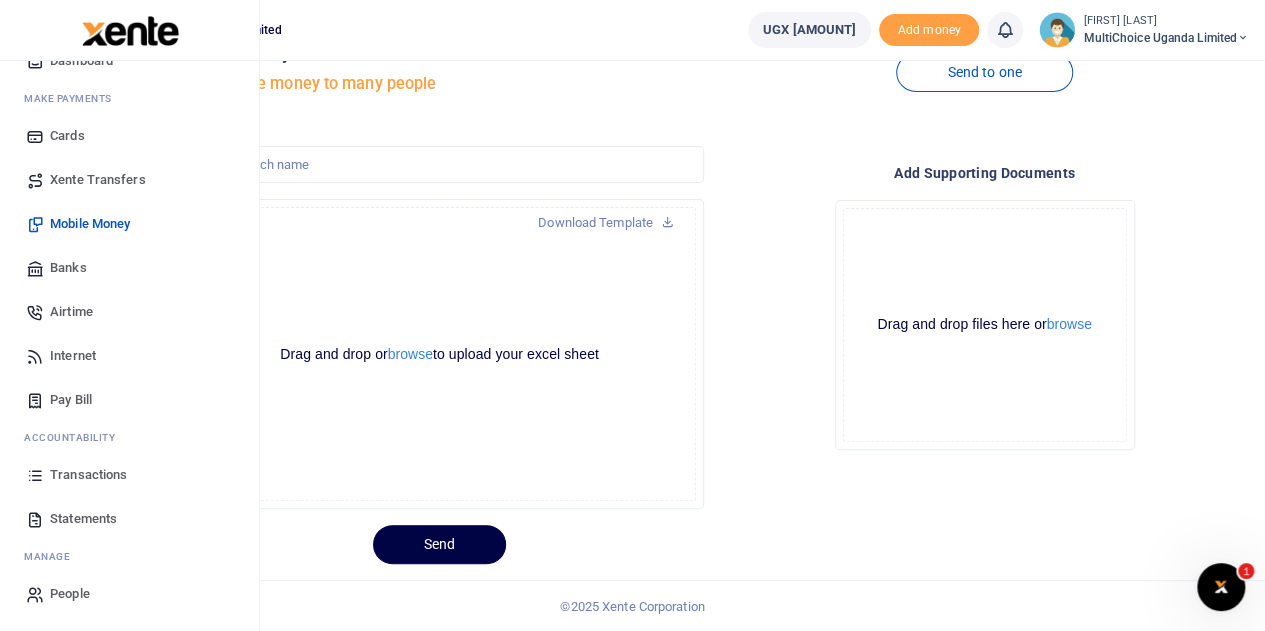 click on "Transactions" at bounding box center (88, 475) 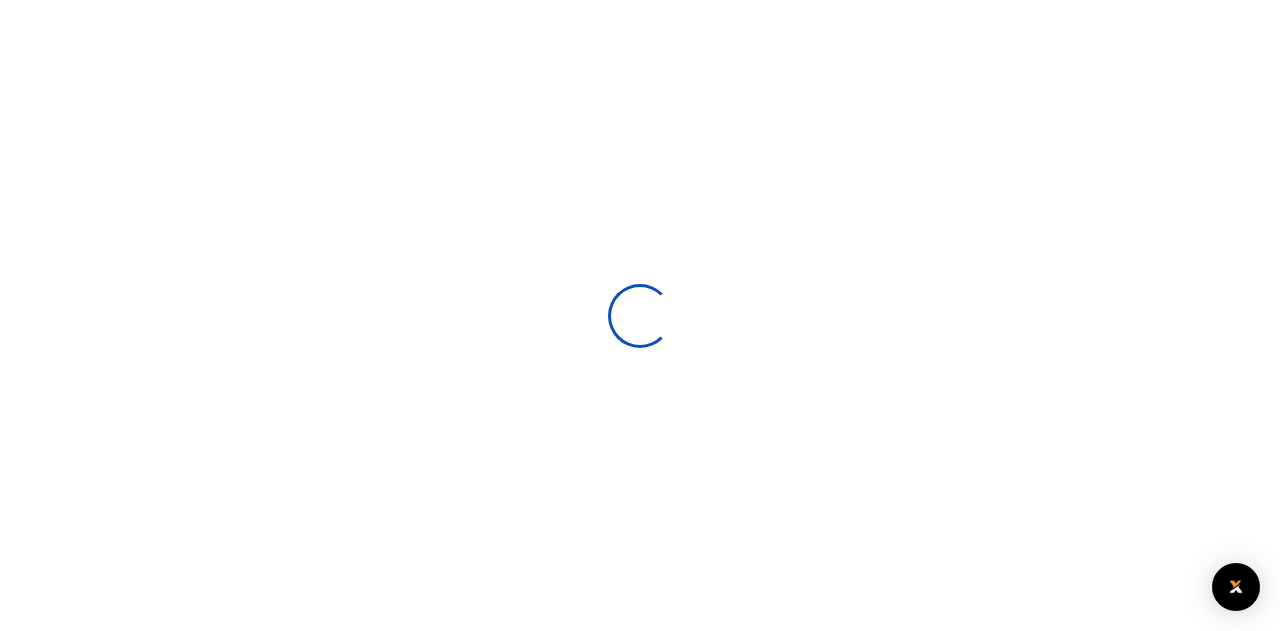 scroll, scrollTop: 0, scrollLeft: 0, axis: both 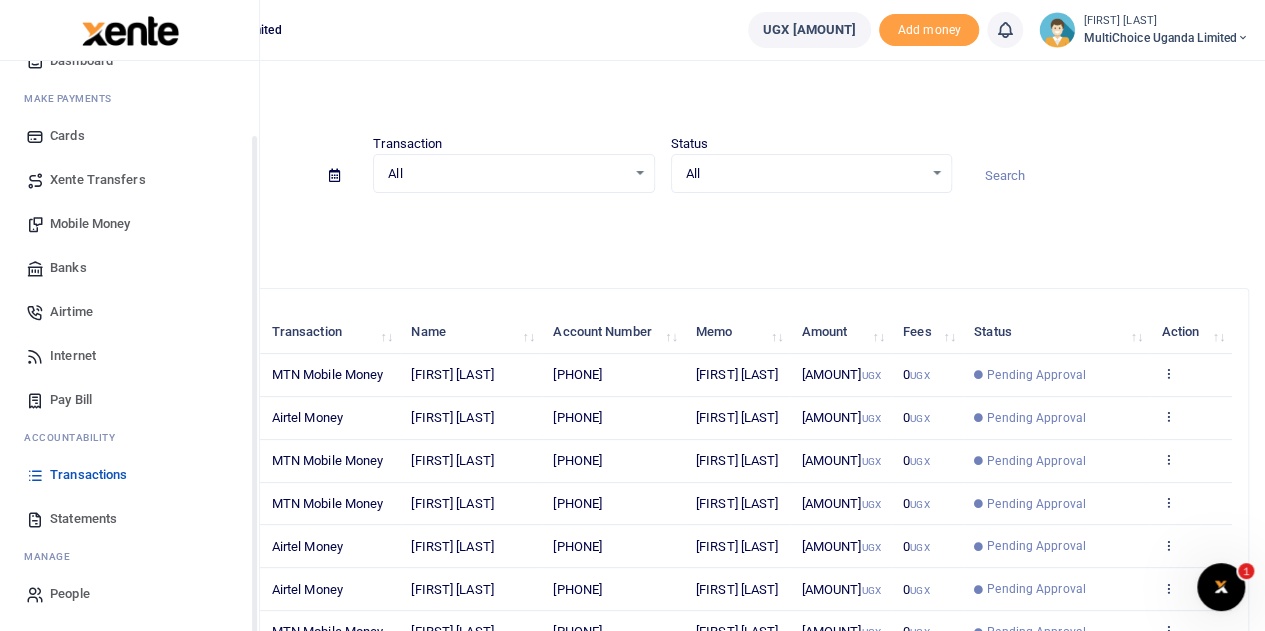 click on "Transactions" at bounding box center [88, 475] 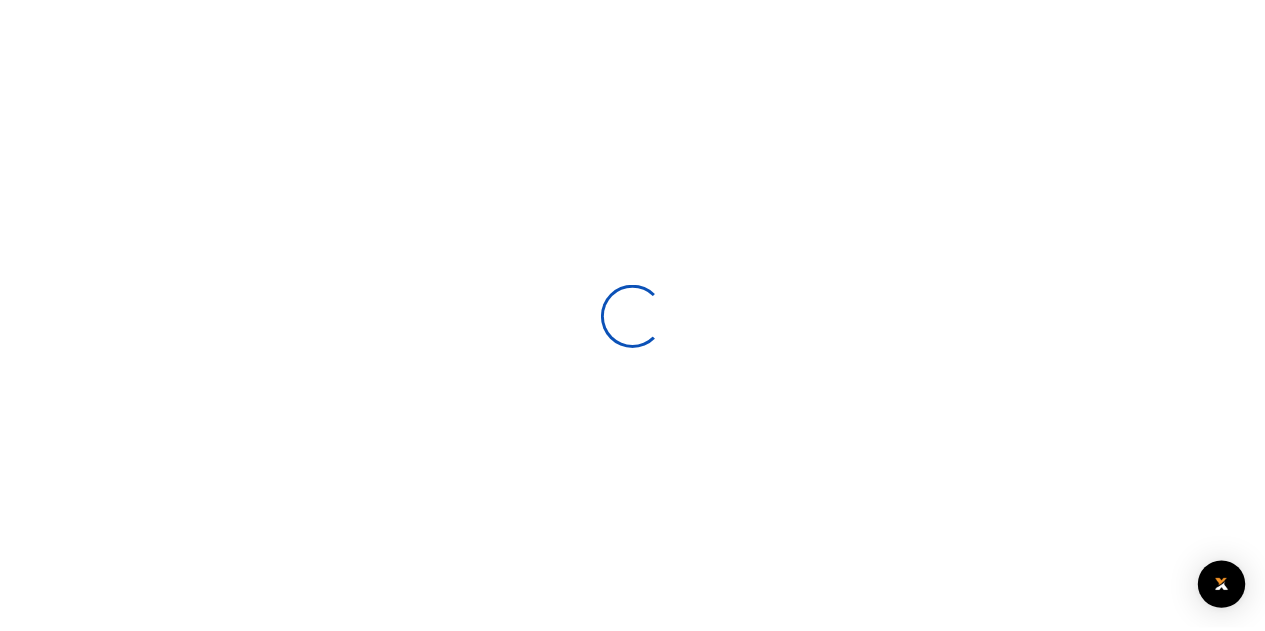scroll, scrollTop: 0, scrollLeft: 0, axis: both 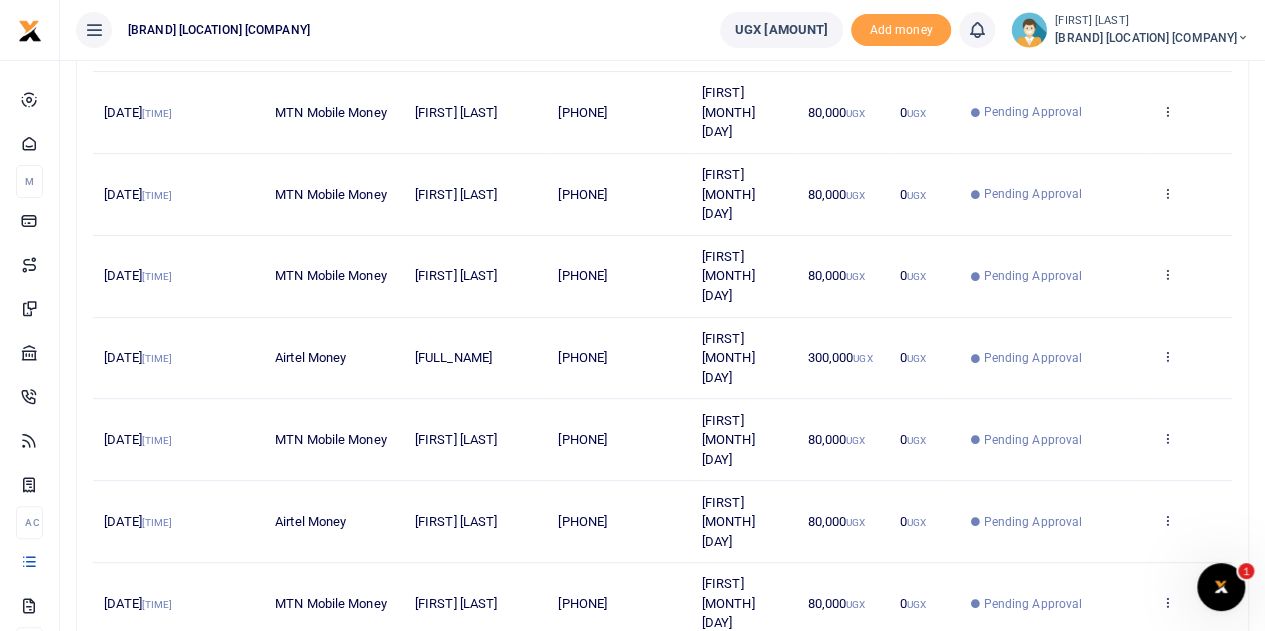 click on "2" at bounding box center (969, 911) 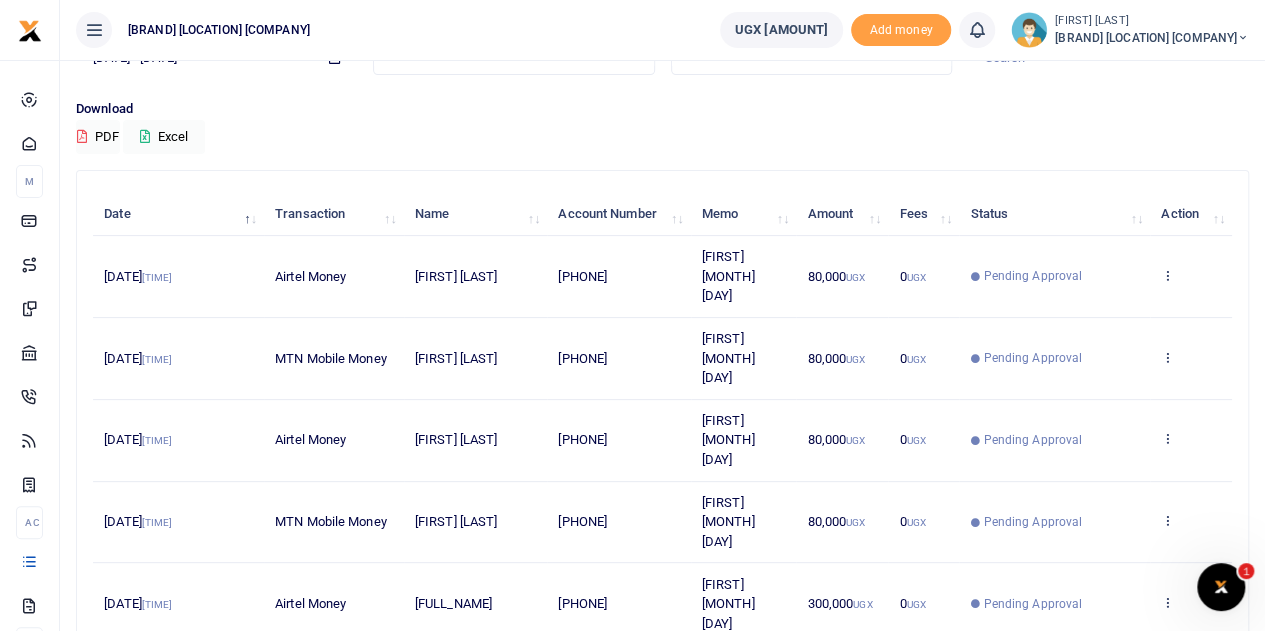 scroll, scrollTop: 0, scrollLeft: 0, axis: both 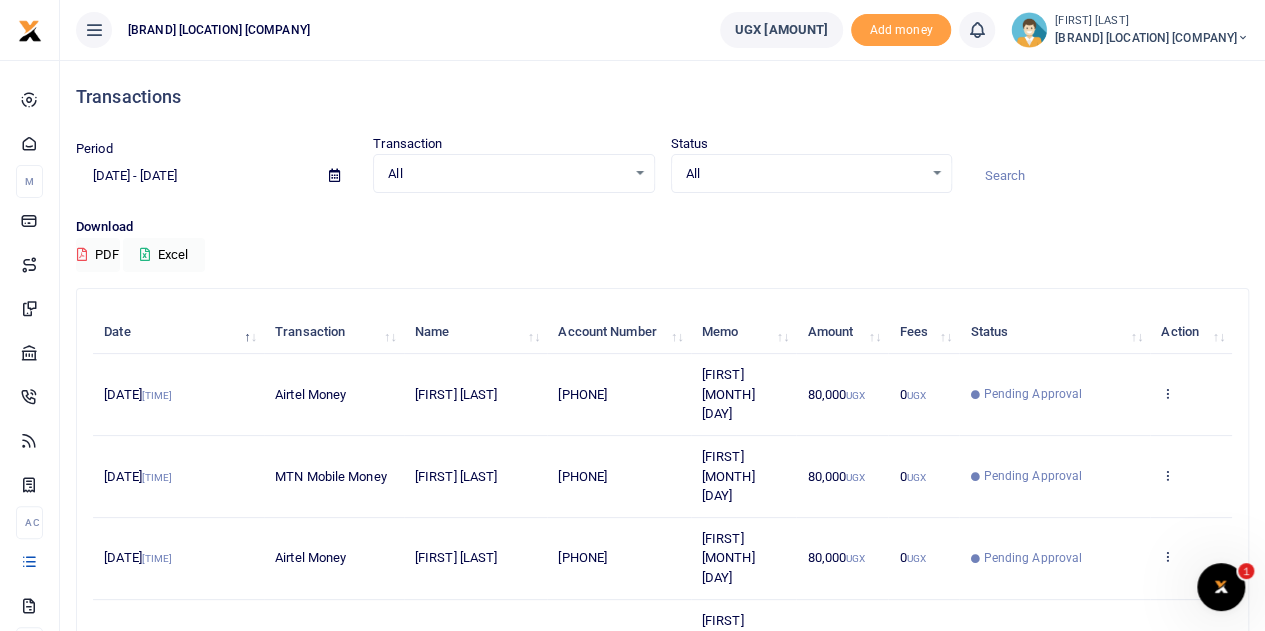 click on "Download
PDF
Excel" at bounding box center (662, 163) 